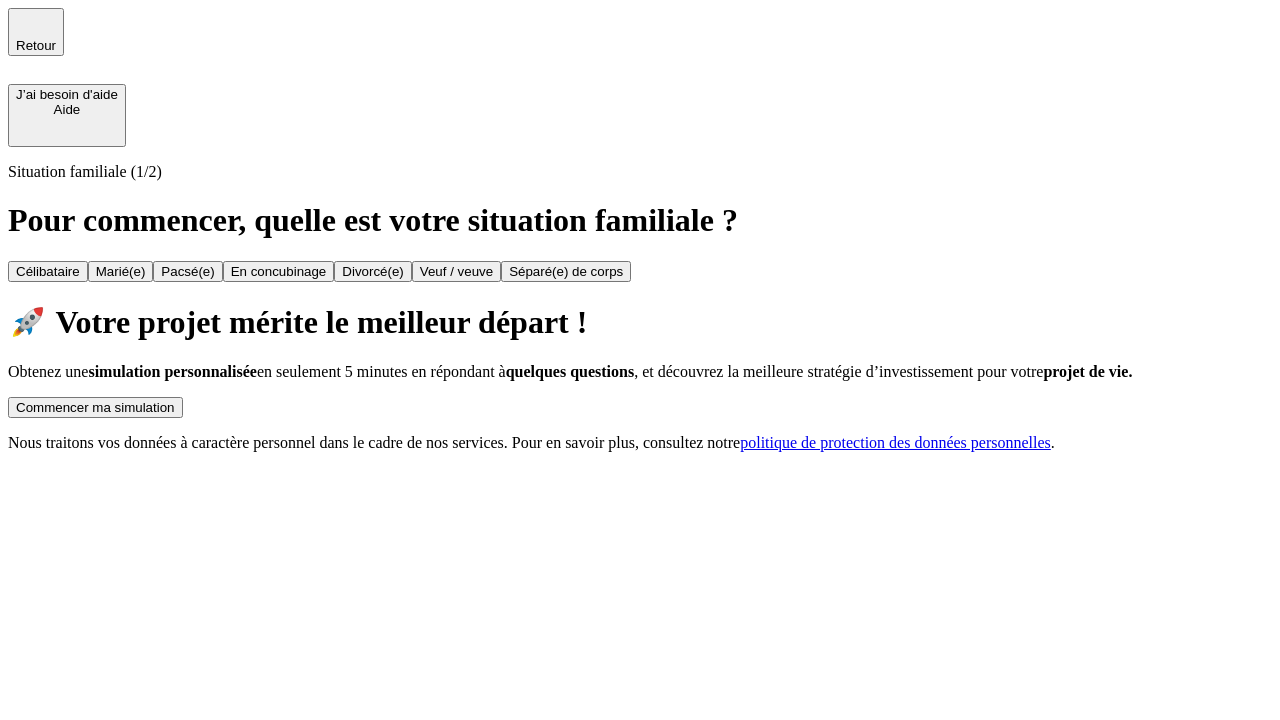 scroll, scrollTop: 0, scrollLeft: 0, axis: both 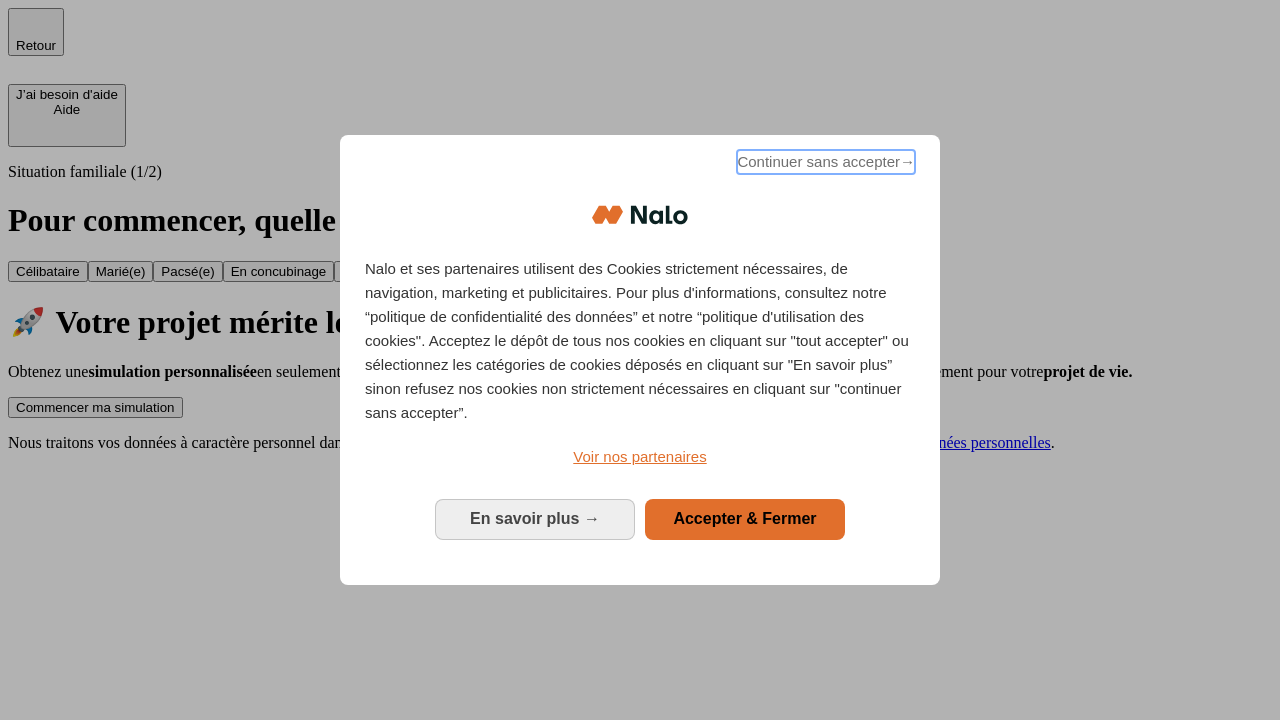 click on "Continuer sans accepter  →" at bounding box center [826, 162] 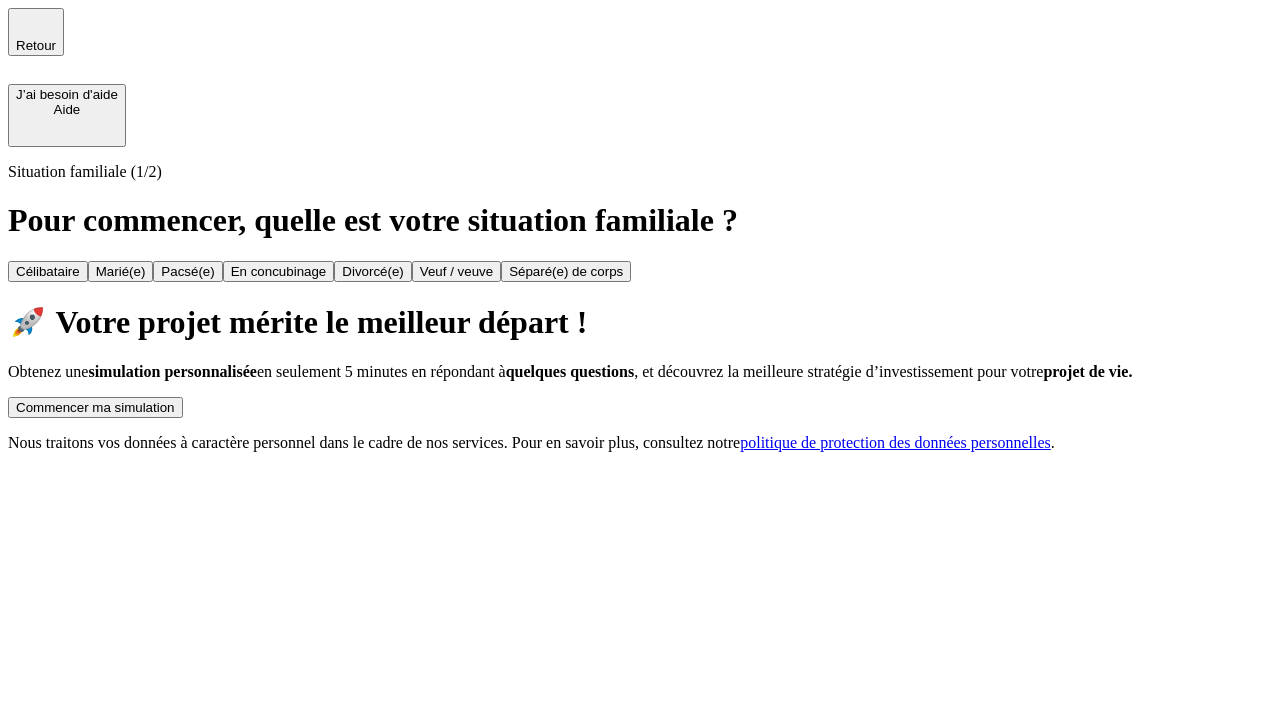 click on "Commencer ma simulation" at bounding box center (95, 407) 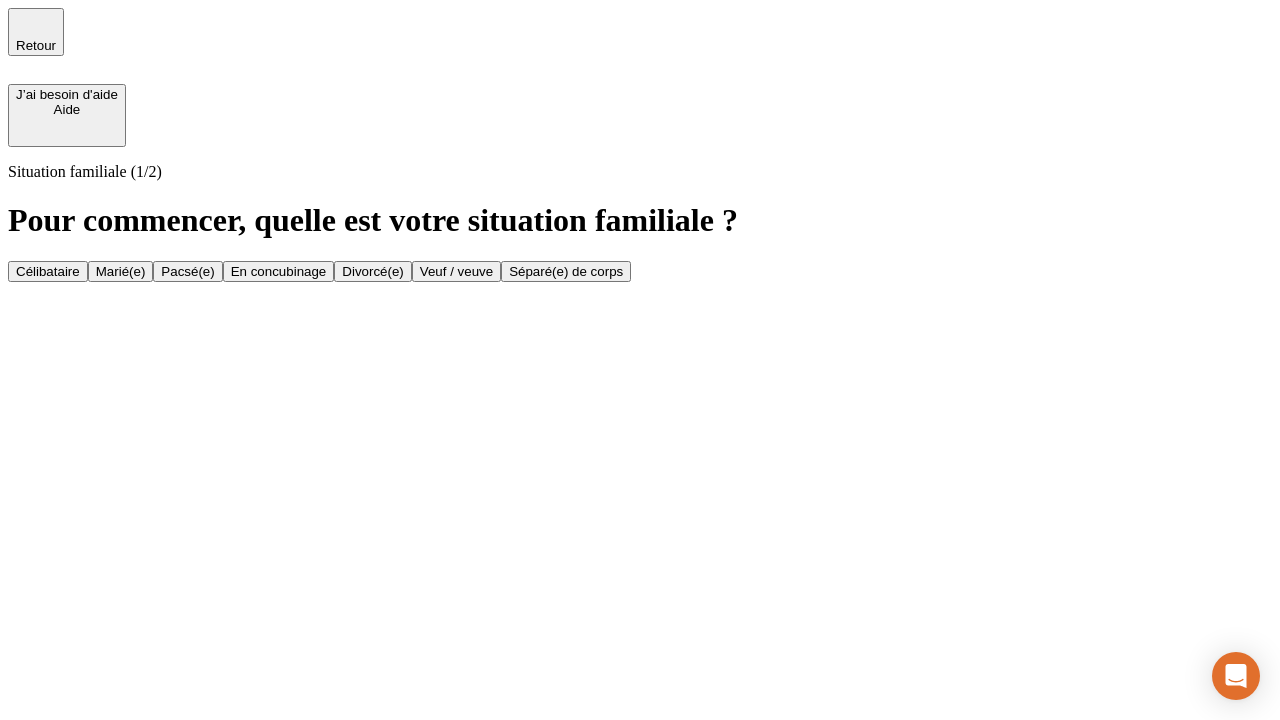 click on "Veuf / veuve" at bounding box center [456, 271] 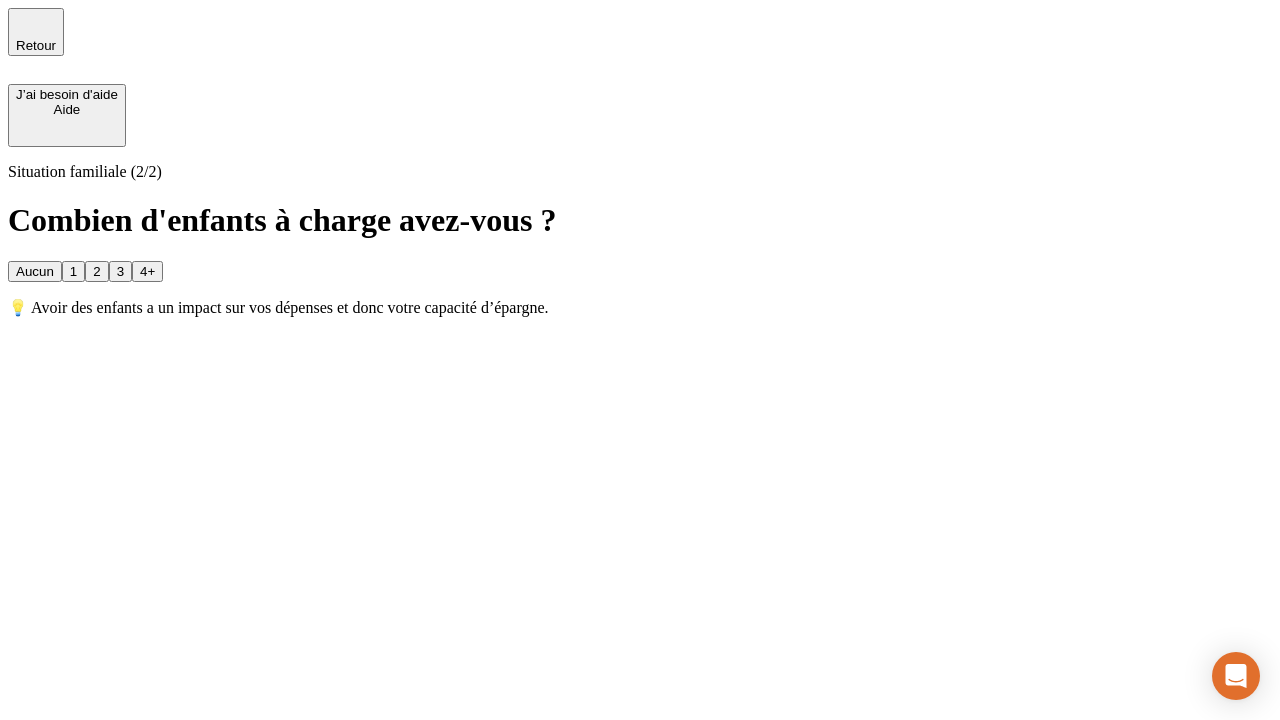 click on "Aucun" at bounding box center [35, 271] 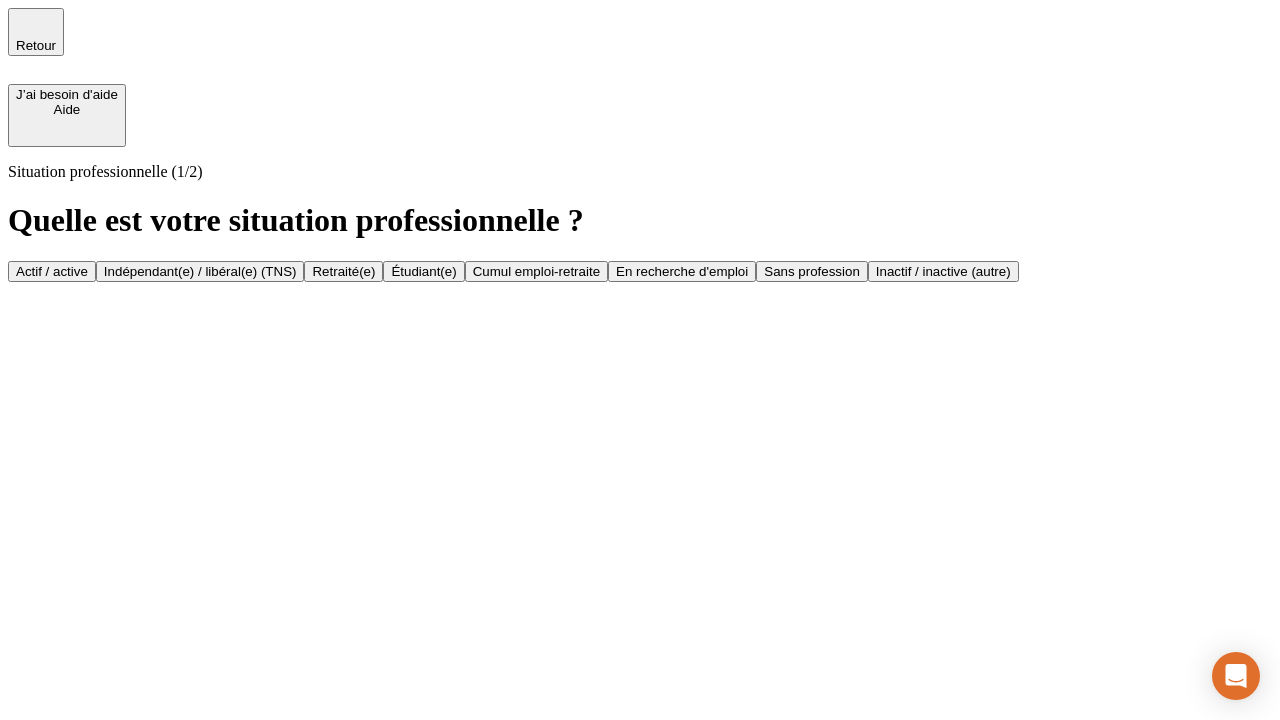 click on "Retraité(e)" at bounding box center [343, 271] 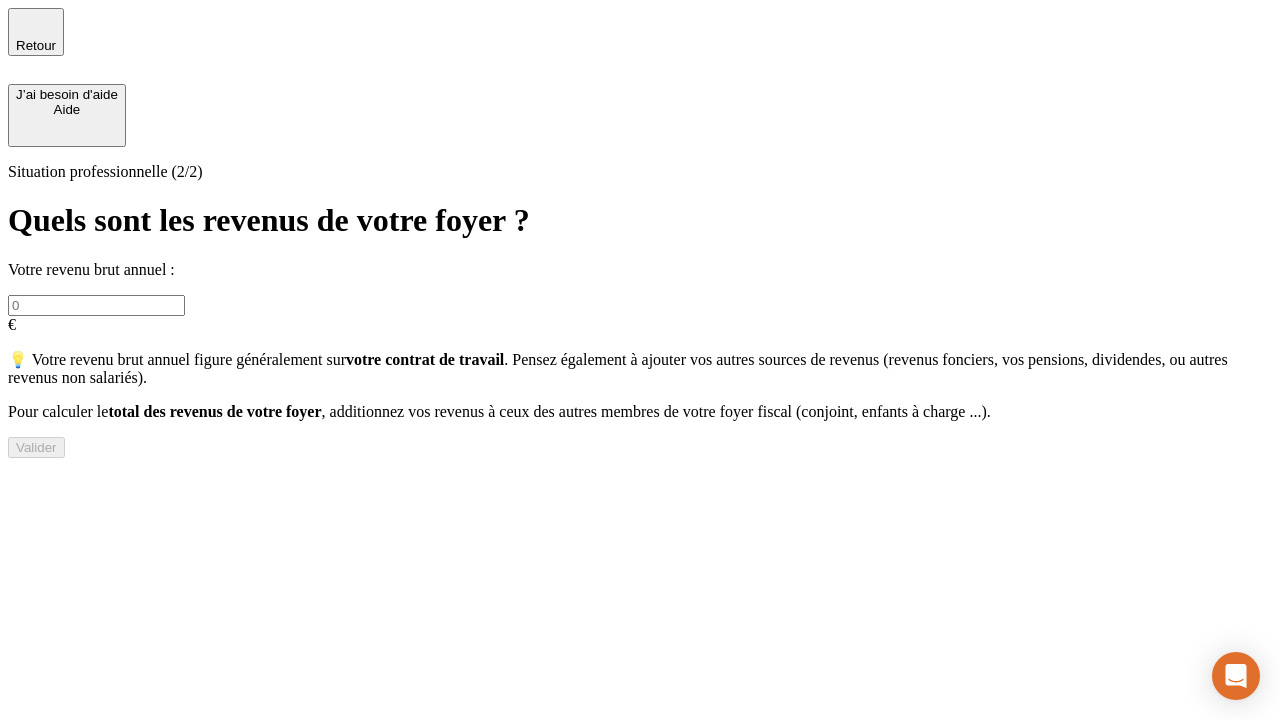 click at bounding box center (96, 305) 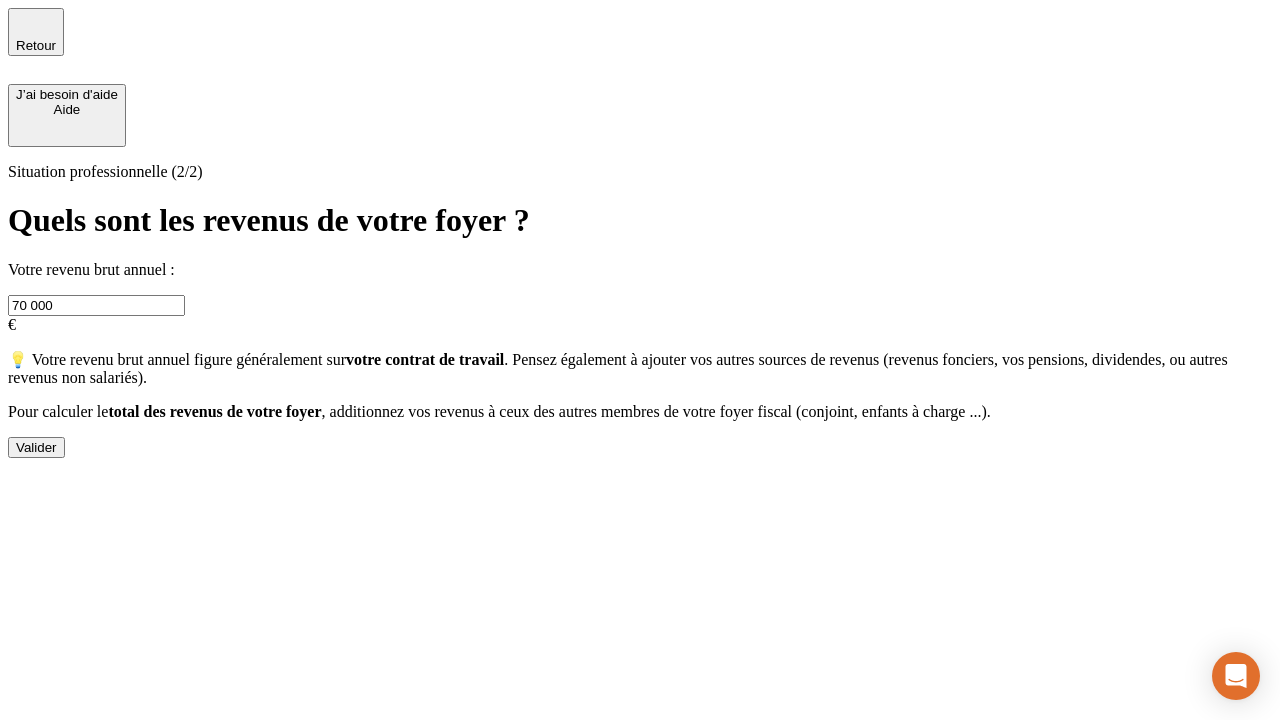 click on "Valider" at bounding box center (36, 447) 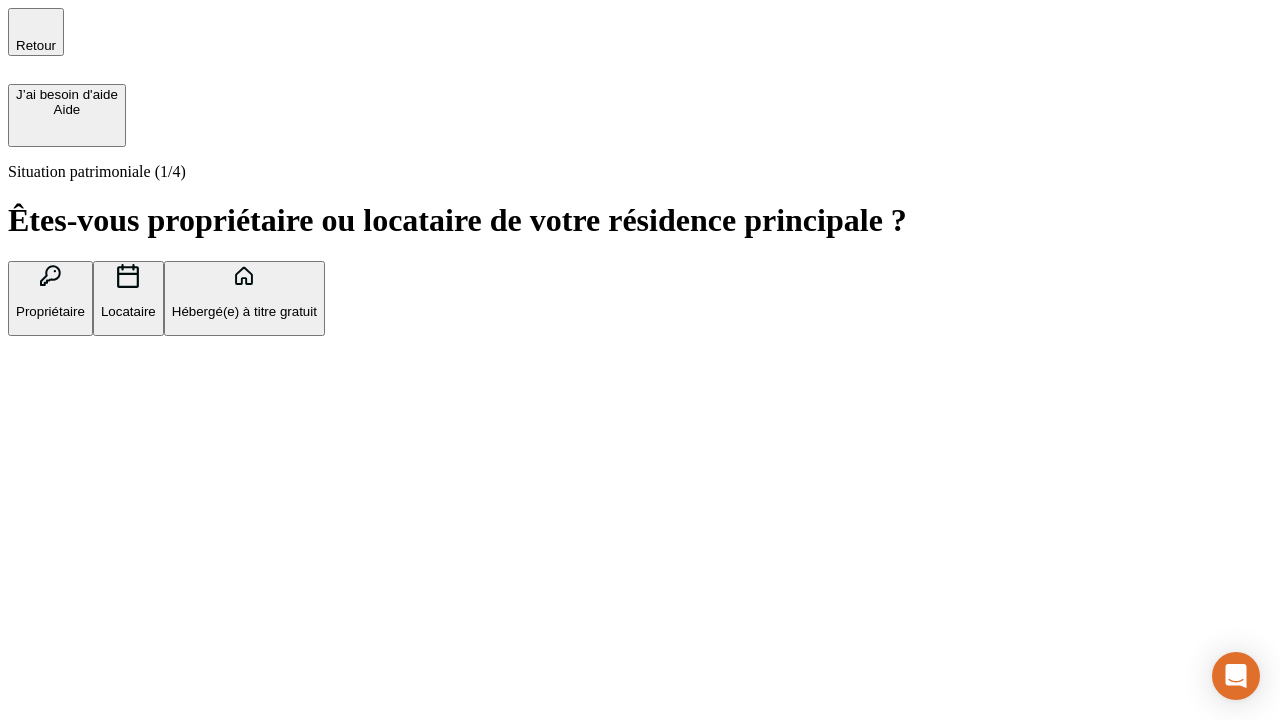 click on "Locataire" at bounding box center [128, 311] 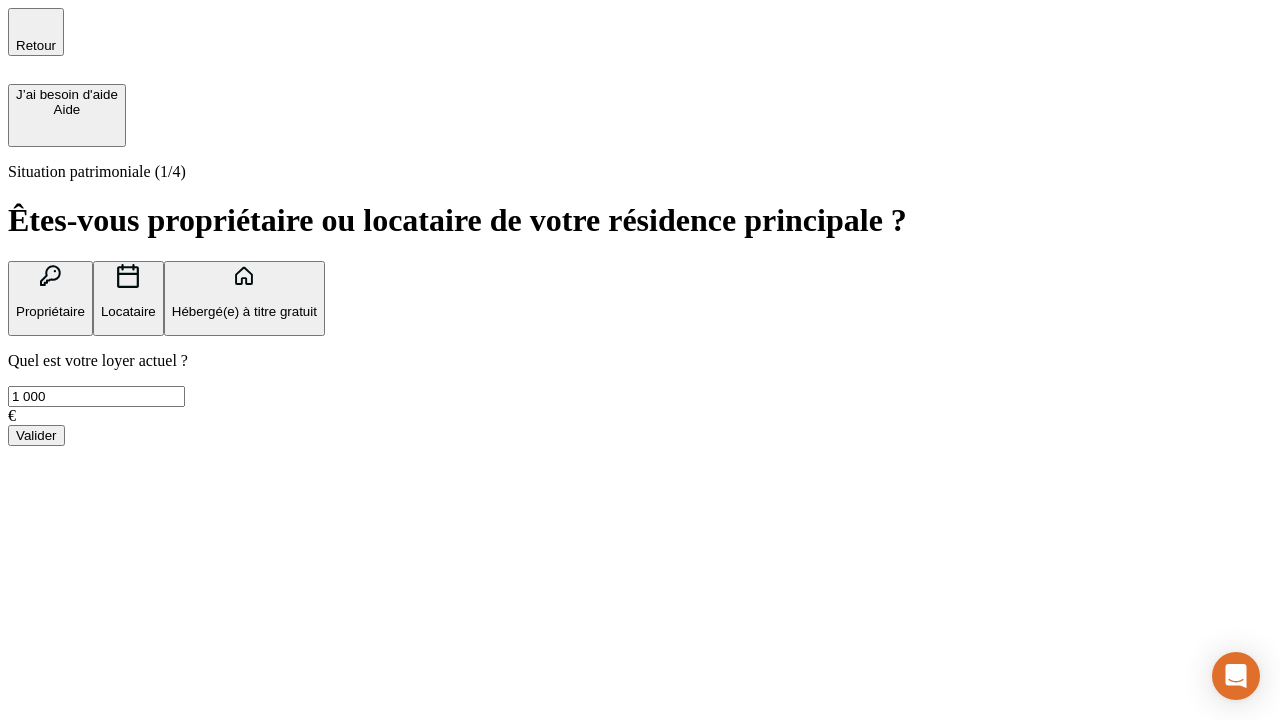 type on "1 000" 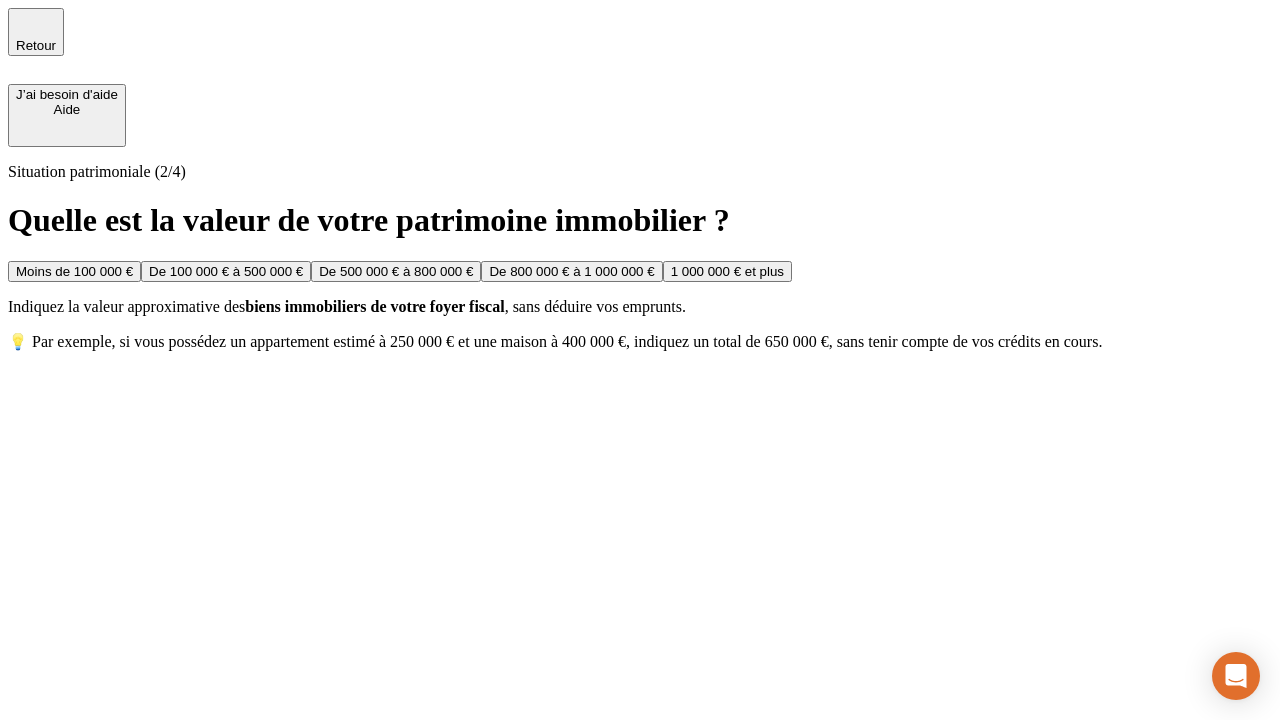 click on "De 500 000 € à 800 000 €" at bounding box center [396, 271] 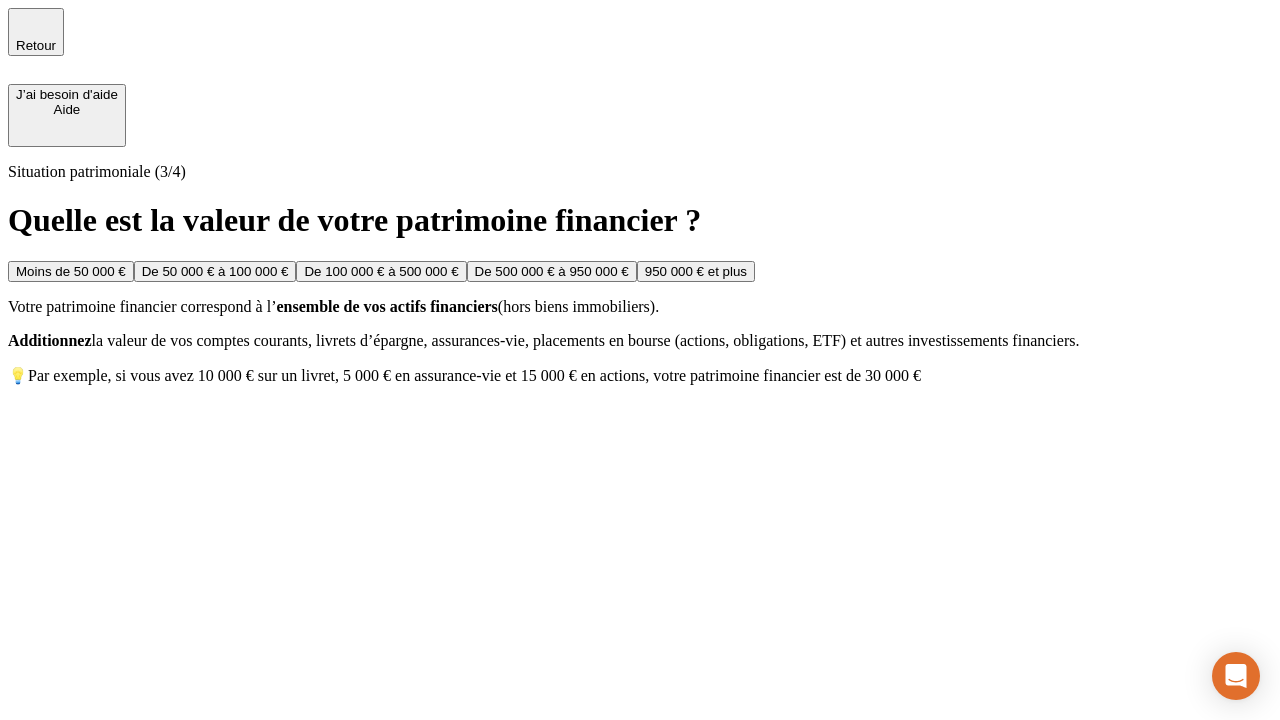 click on "Moins de 50 000 €" at bounding box center (71, 271) 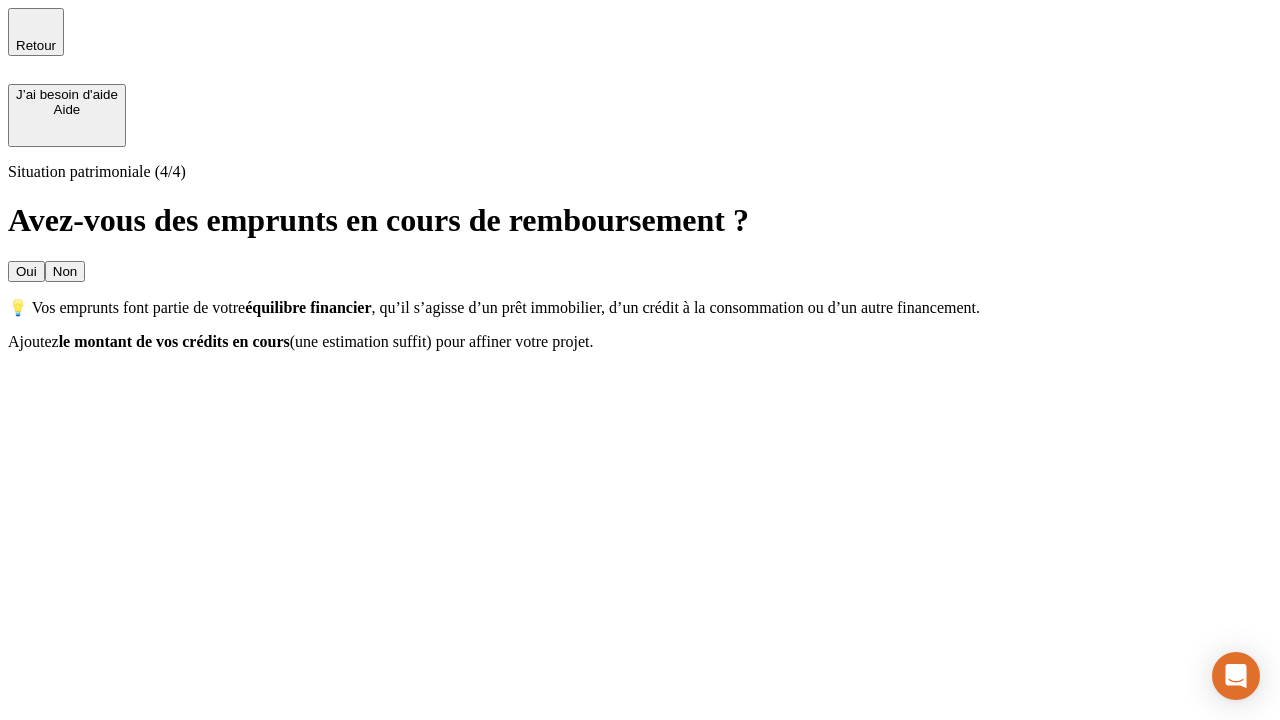 click on "Oui" at bounding box center (26, 271) 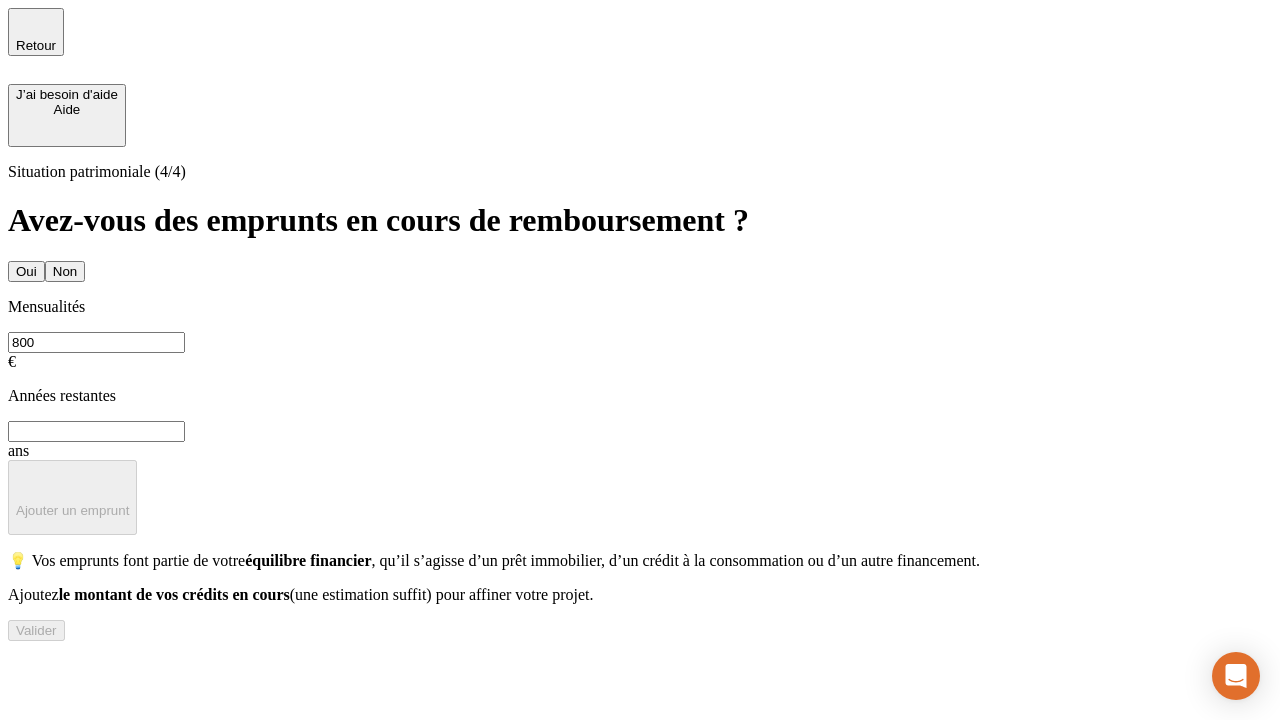 type on "800" 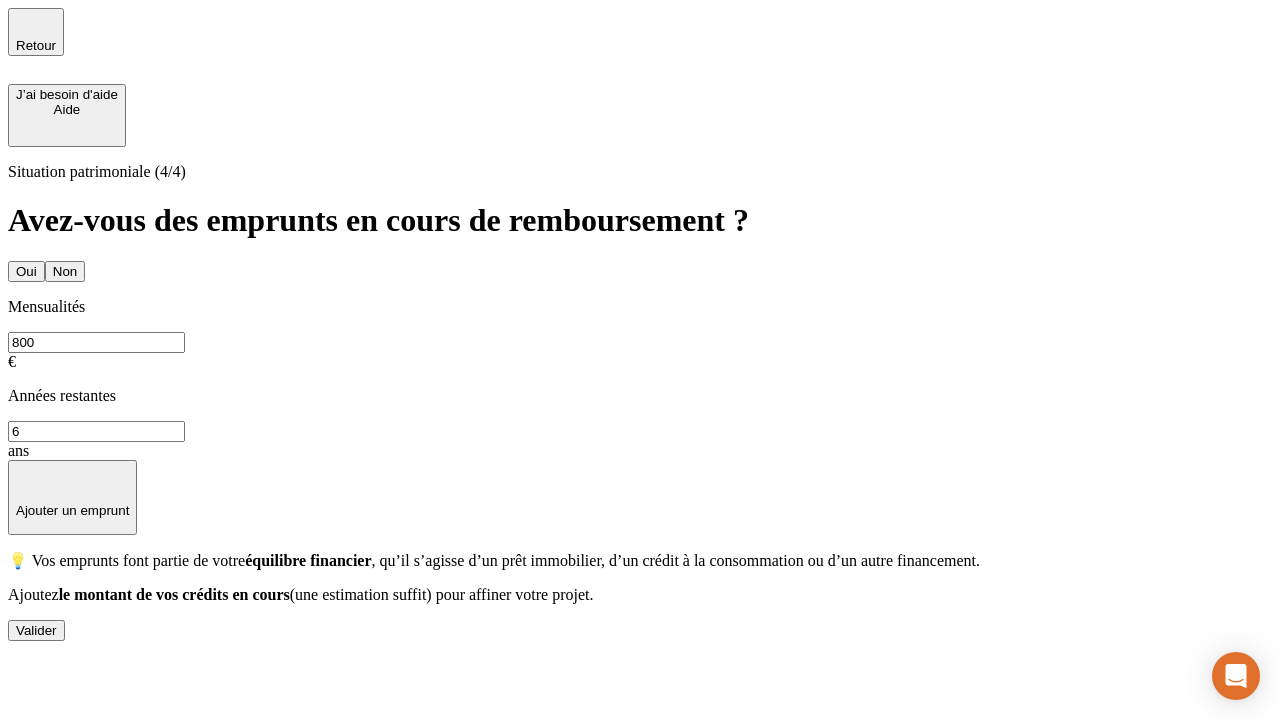type on "6" 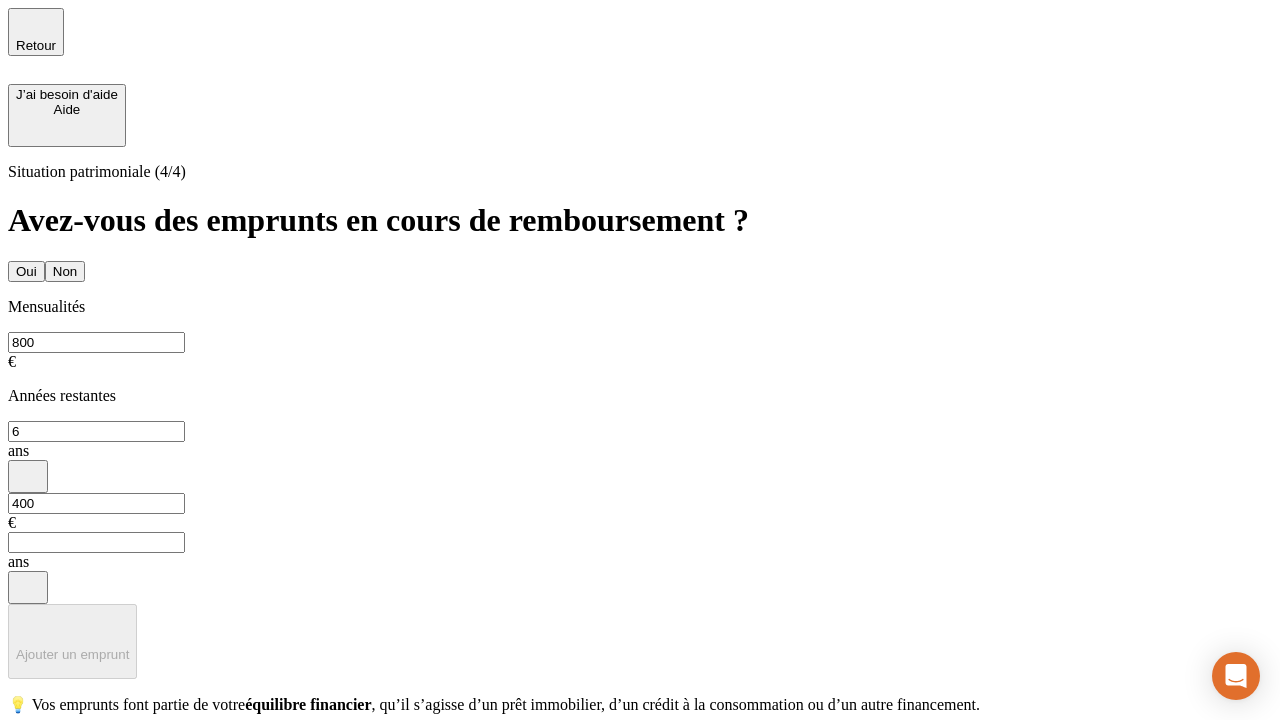 type on "400" 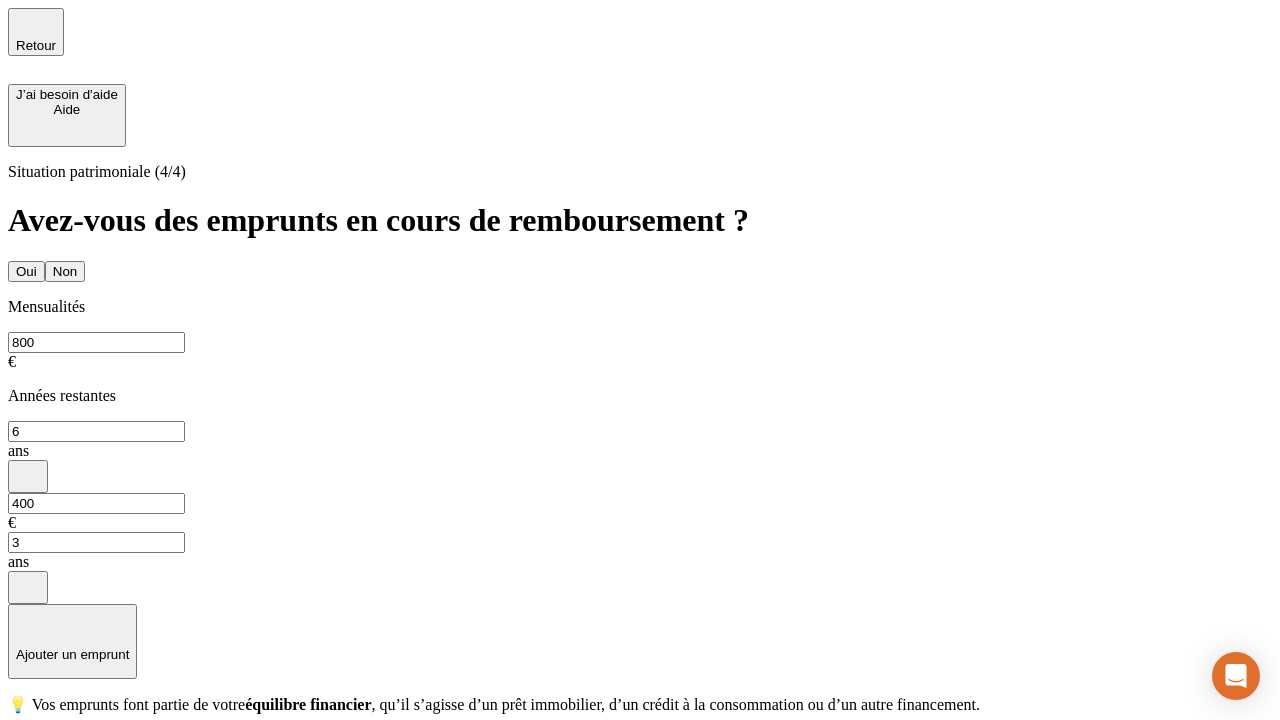 type on "3" 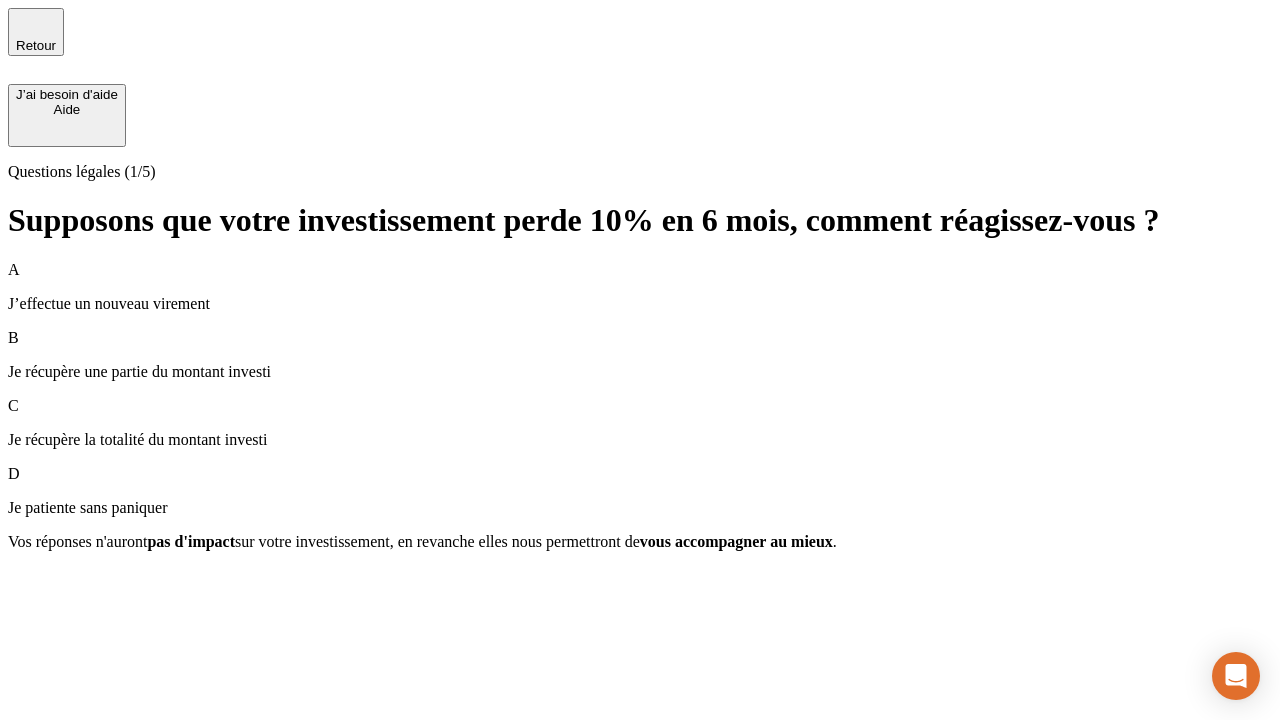 click on "Je récupère une partie du montant investi" at bounding box center [640, 372] 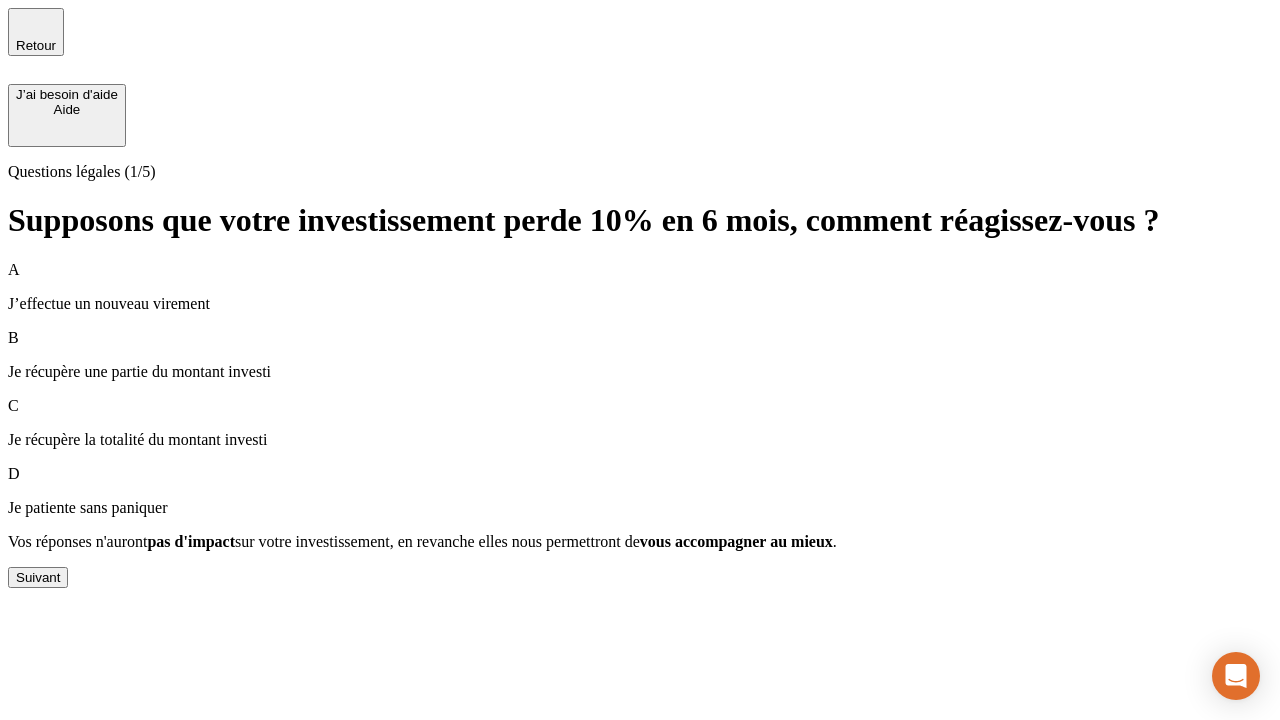 click on "Suivant" at bounding box center [38, 577] 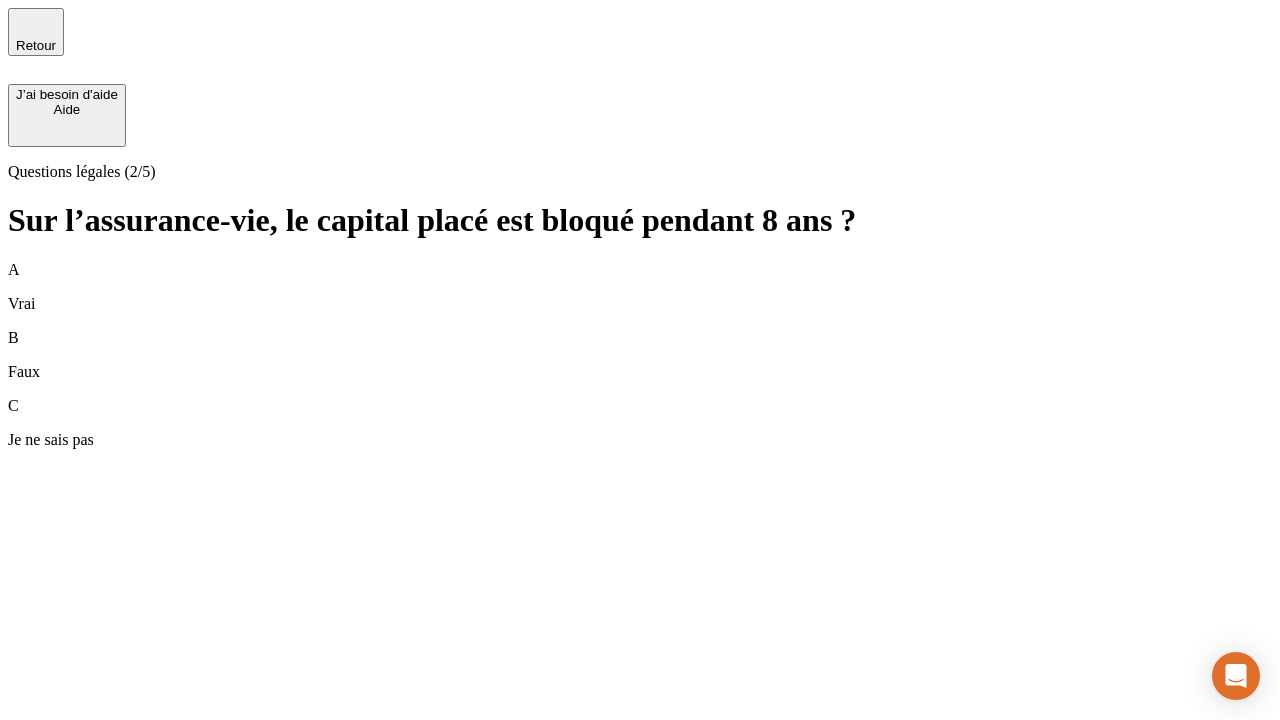 click on "B Faux" at bounding box center (640, 355) 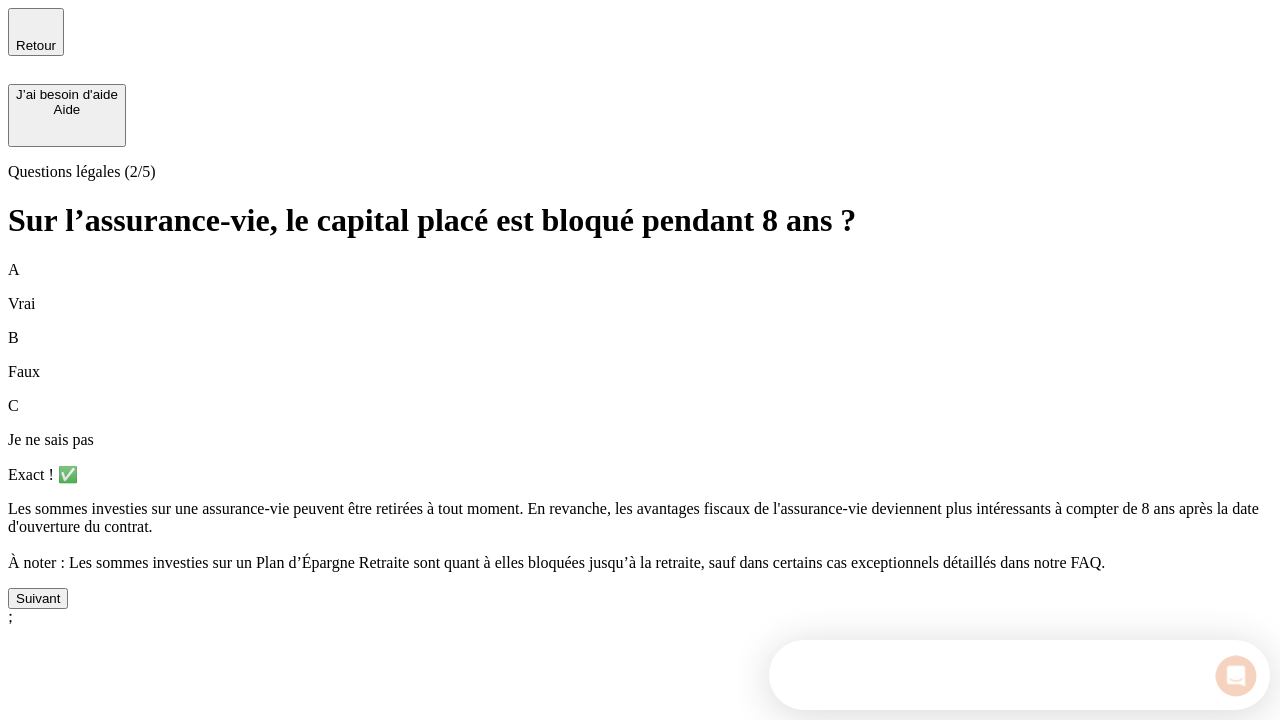 scroll, scrollTop: 0, scrollLeft: 0, axis: both 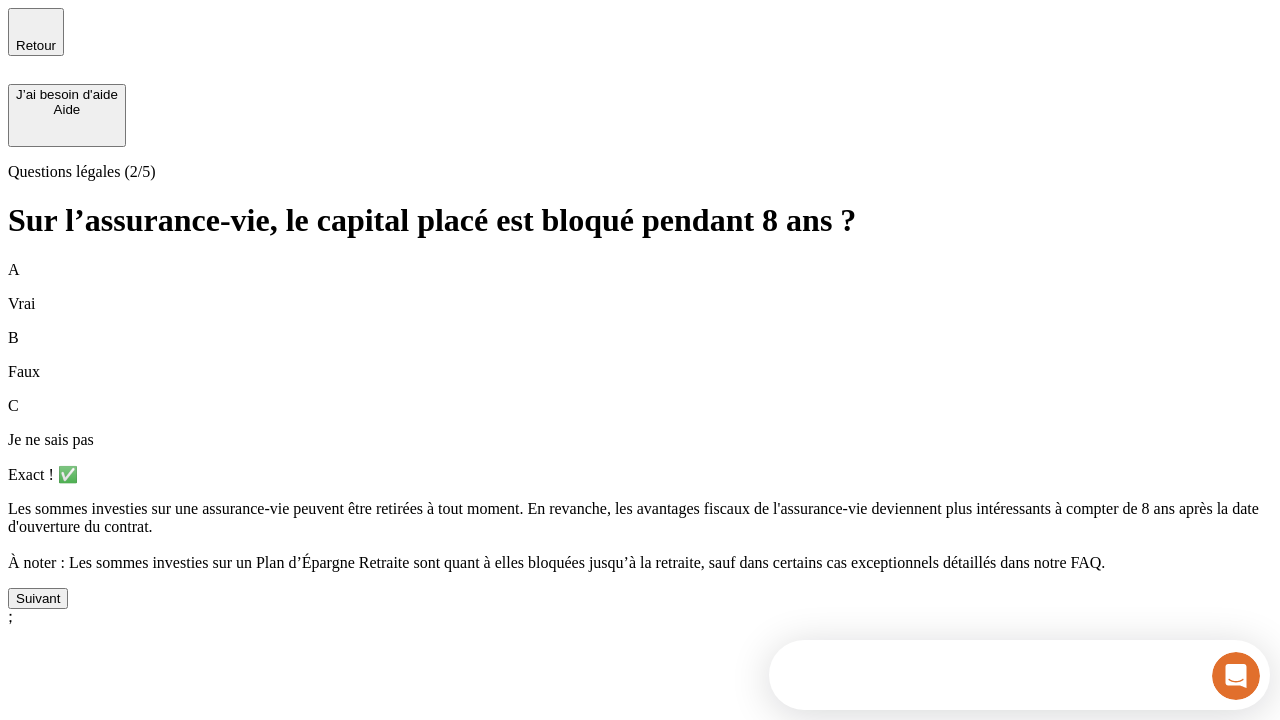 click on "Suivant" at bounding box center [38, 598] 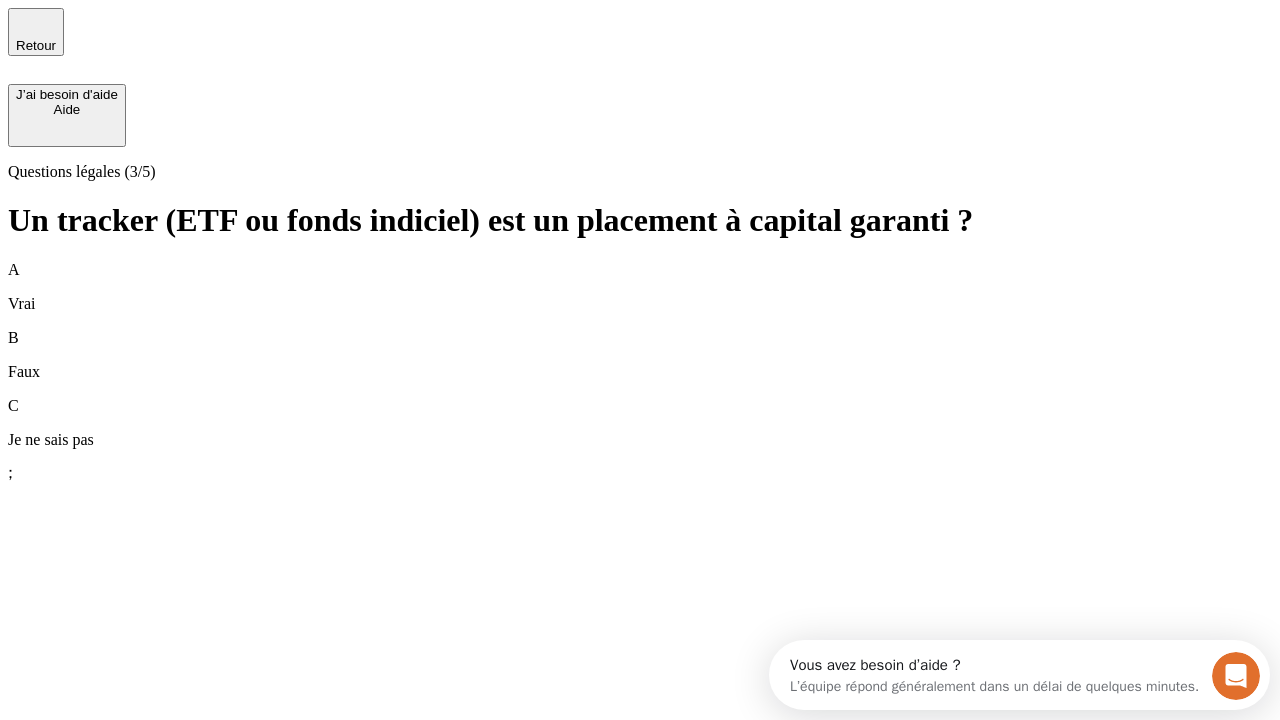 click on "B Faux" at bounding box center (640, 355) 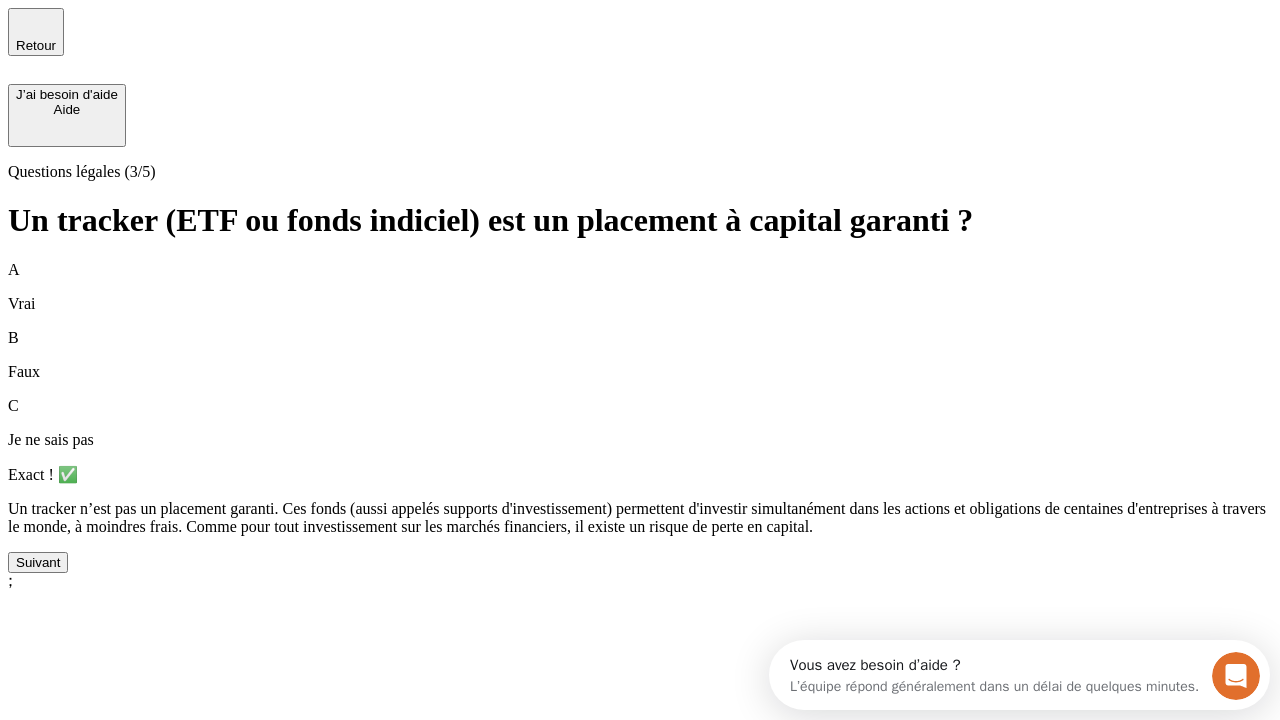 click on "Suivant" at bounding box center (38, 562) 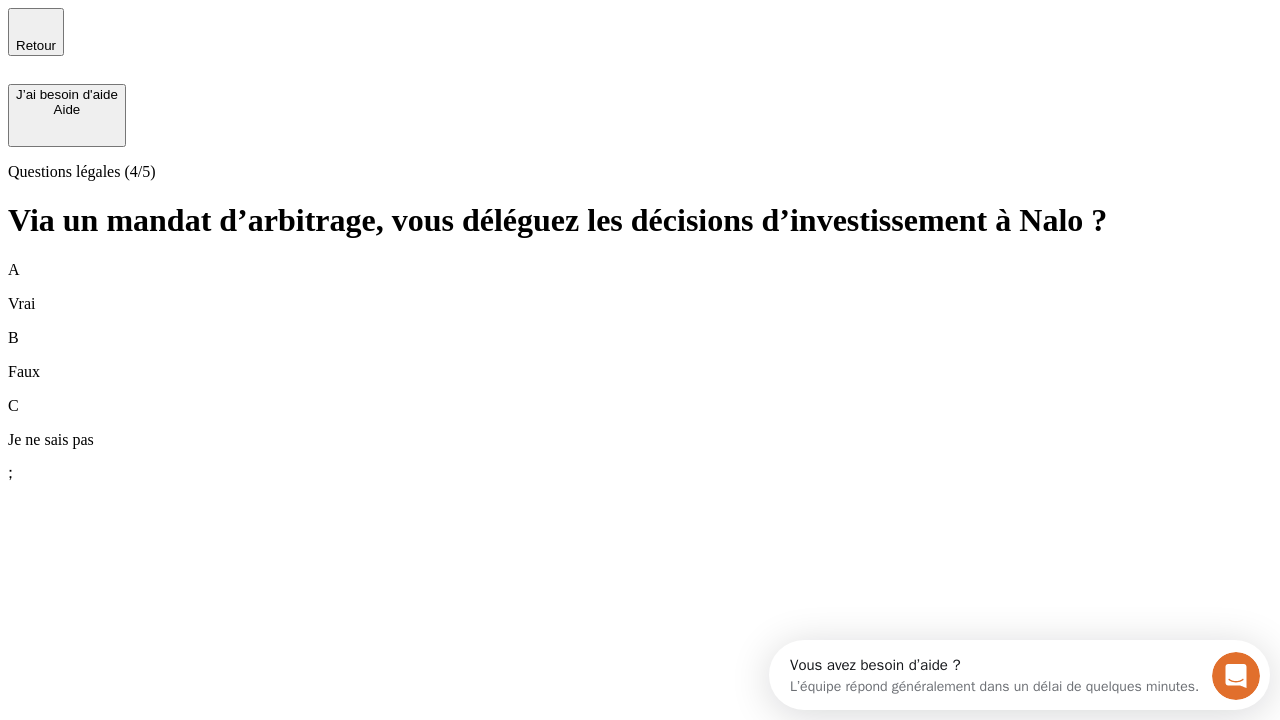 click on "A Vrai" at bounding box center [640, 287] 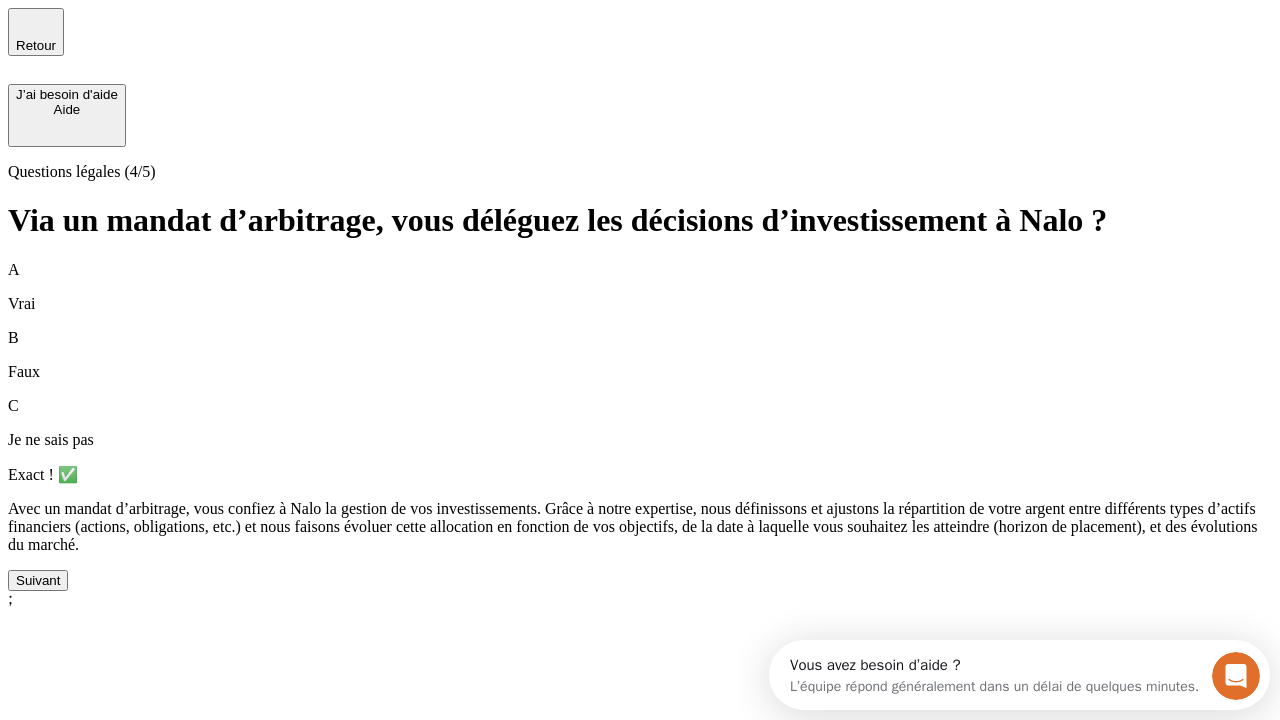 click on "Suivant" at bounding box center [38, 580] 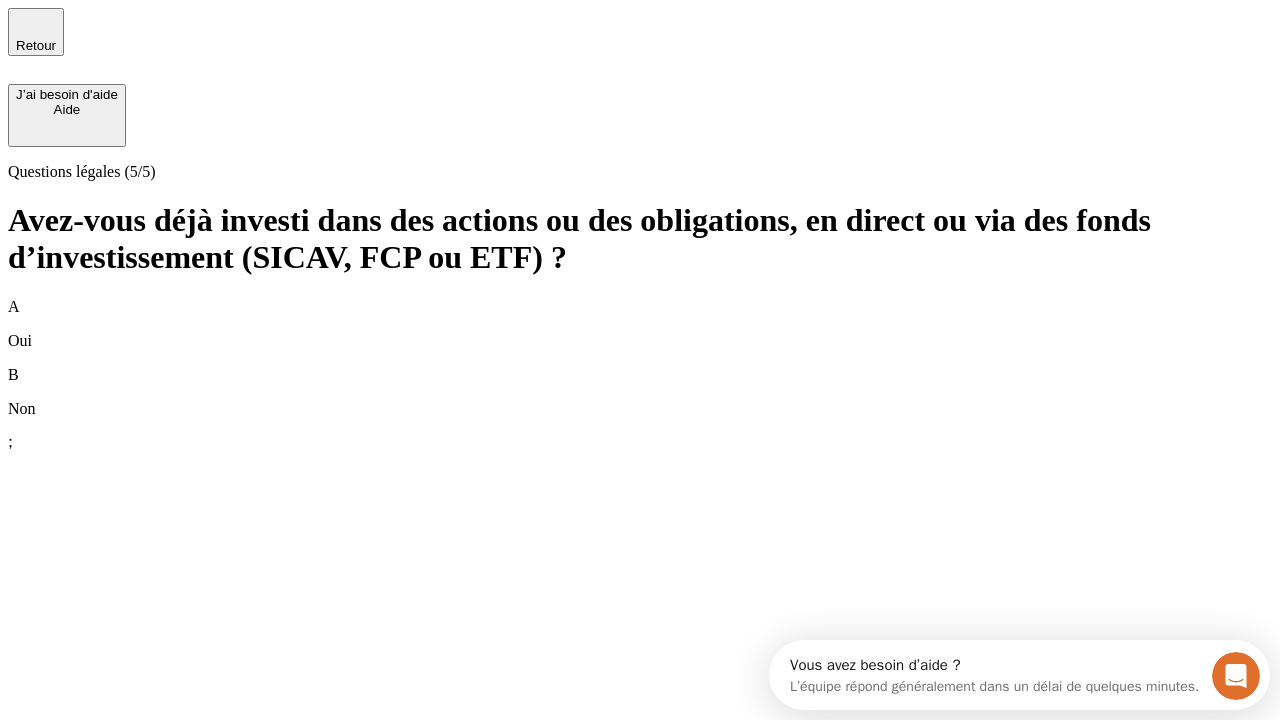 click on "B Non" at bounding box center [640, 392] 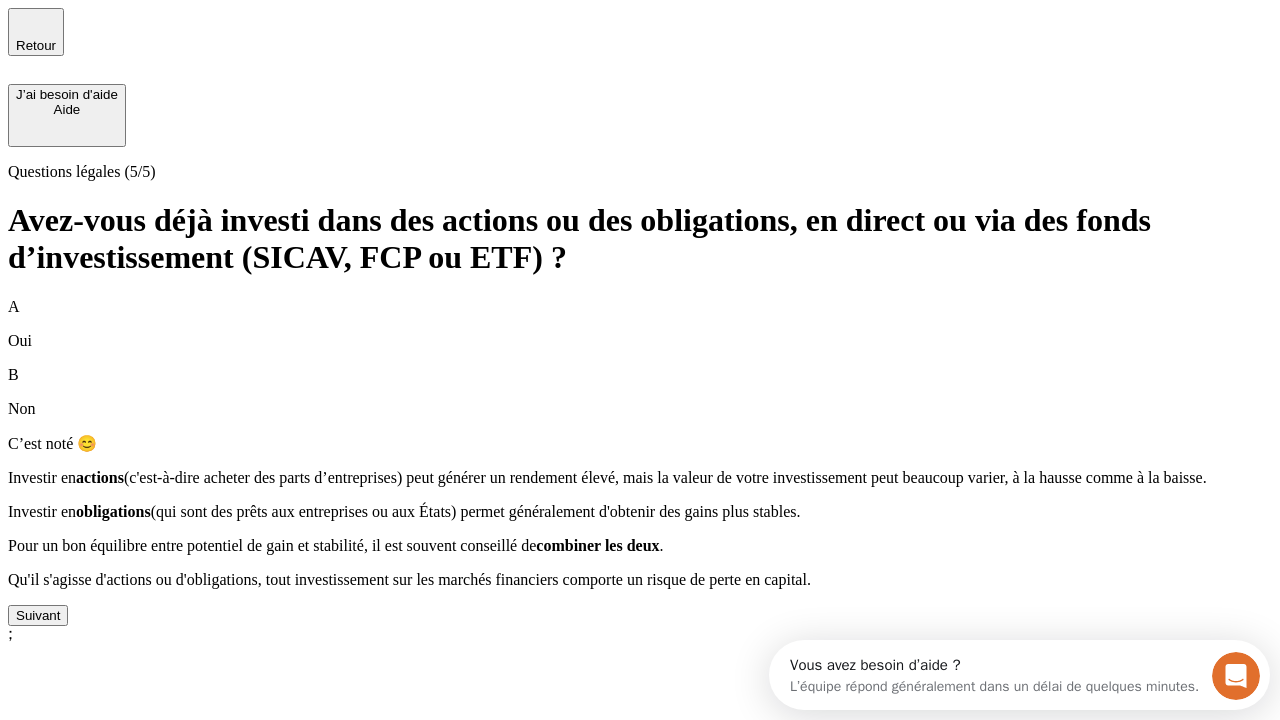 click on "Suivant" at bounding box center (38, 615) 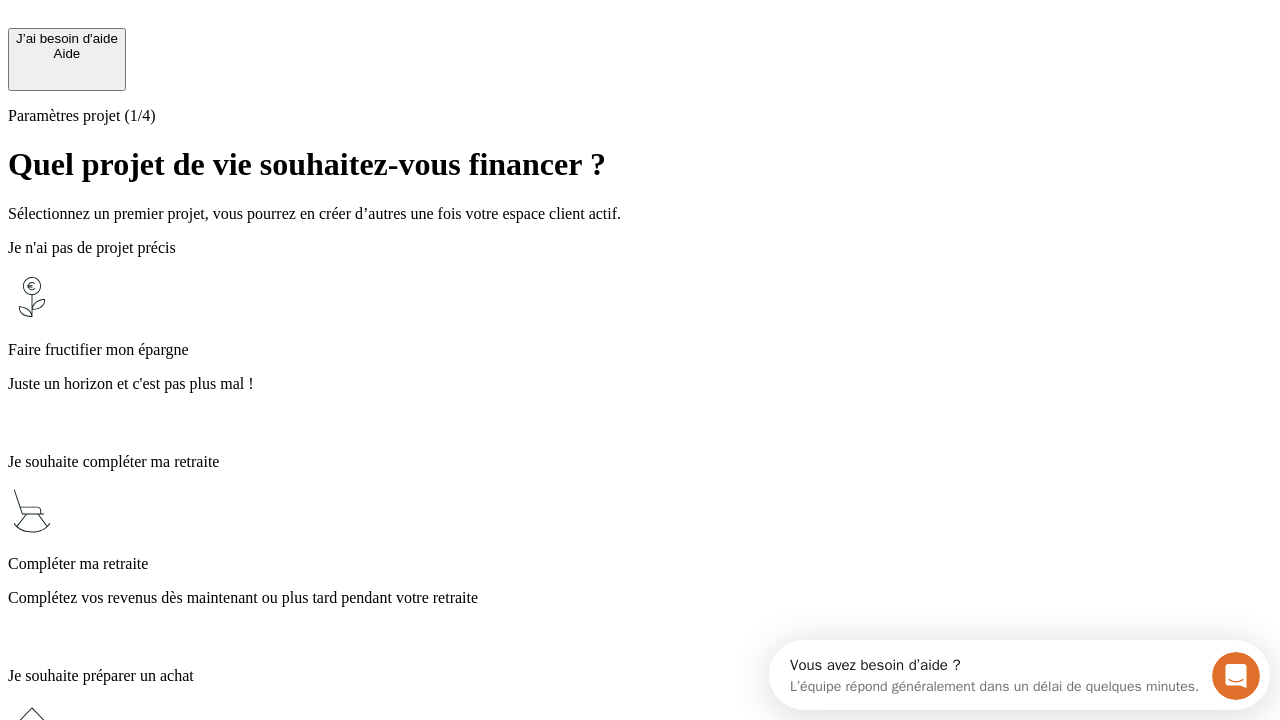 click on "Complétez vos revenus dès maintenant ou plus tard pendant votre retraite" at bounding box center (640, 598) 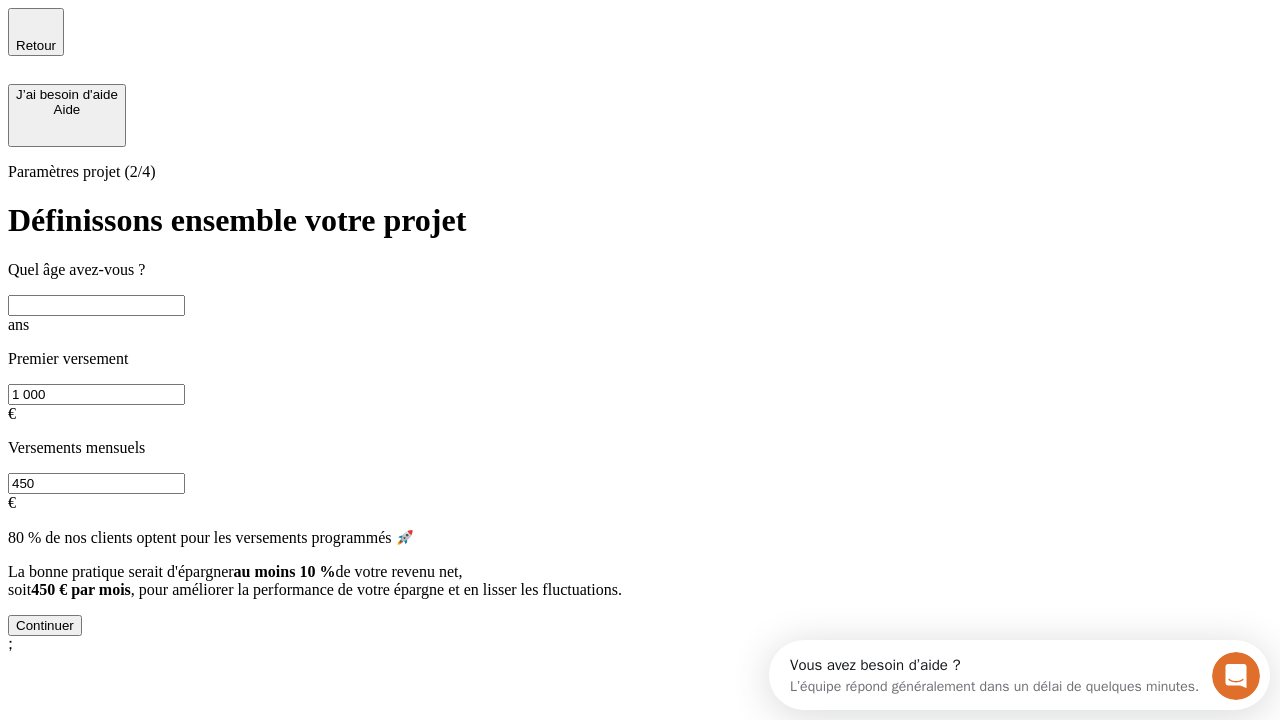 scroll, scrollTop: 18, scrollLeft: 0, axis: vertical 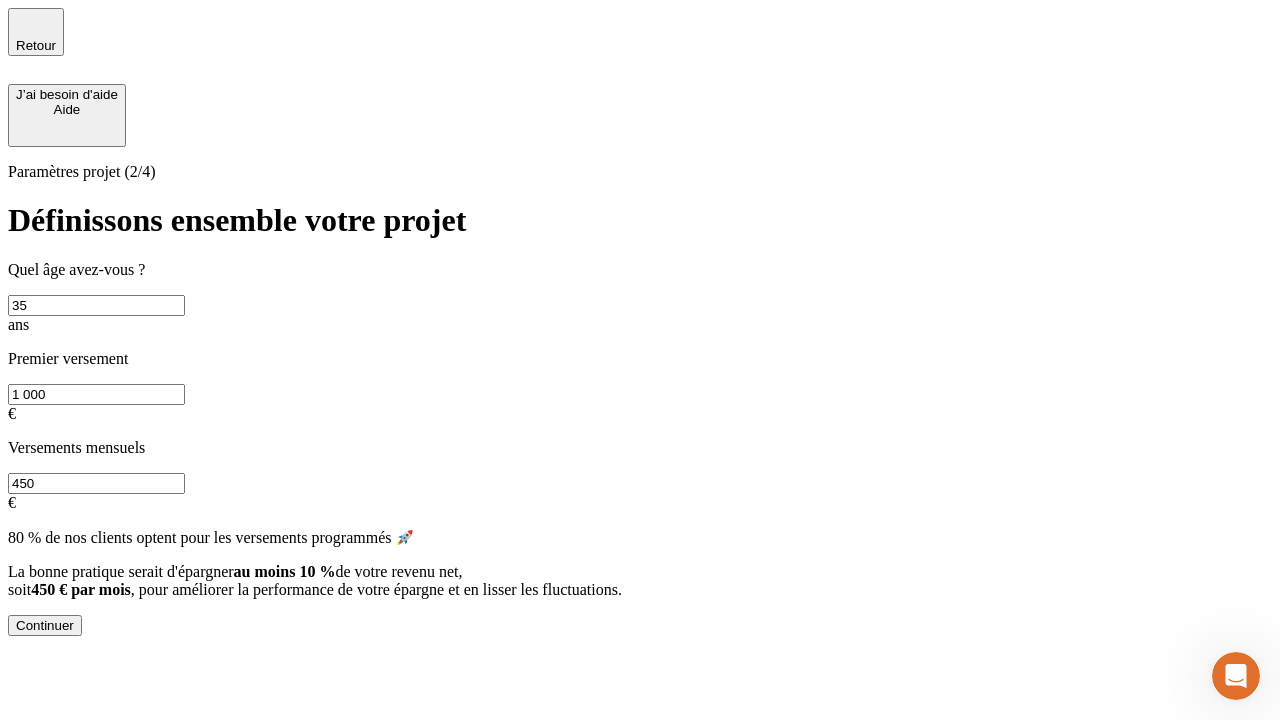 type on "35" 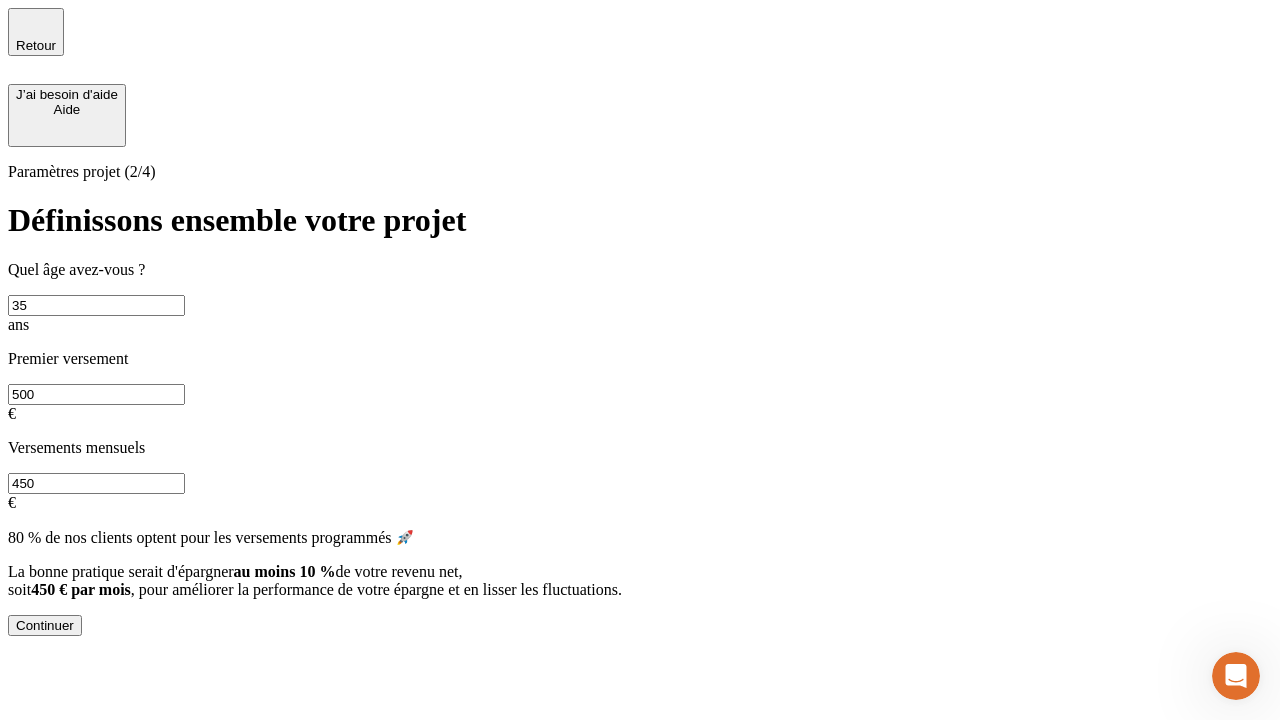 type on "500" 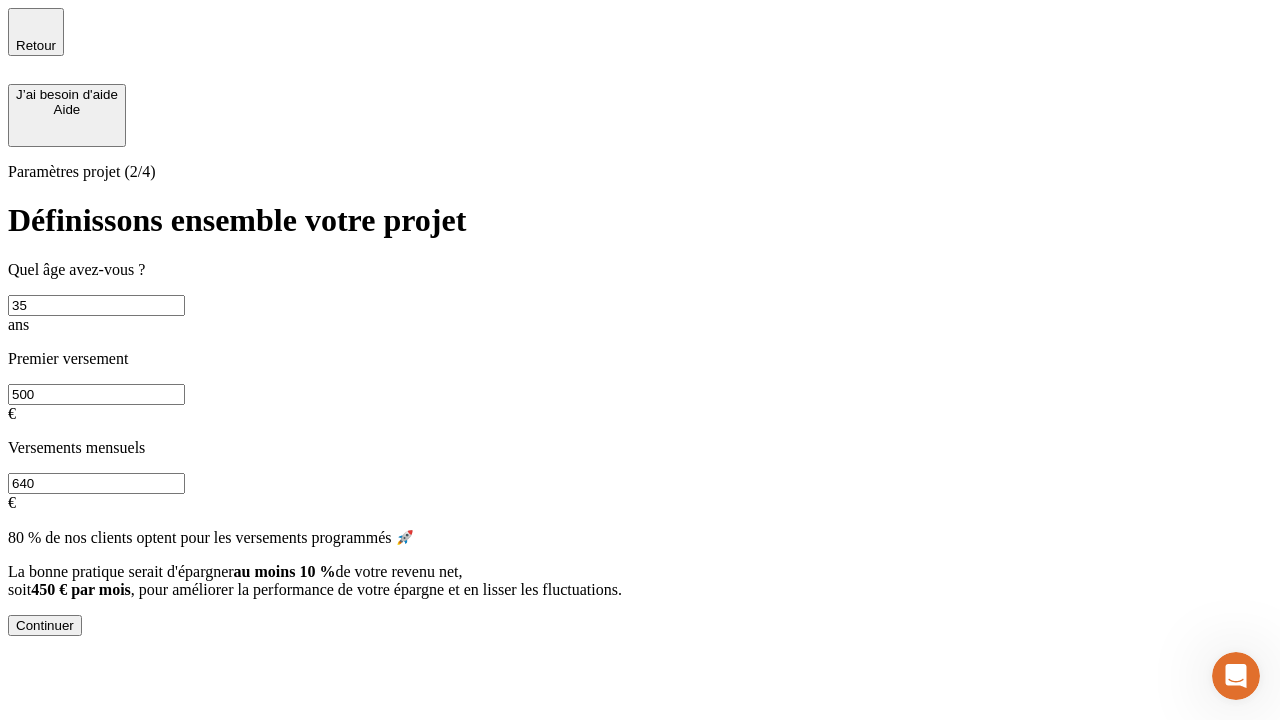 type on "640" 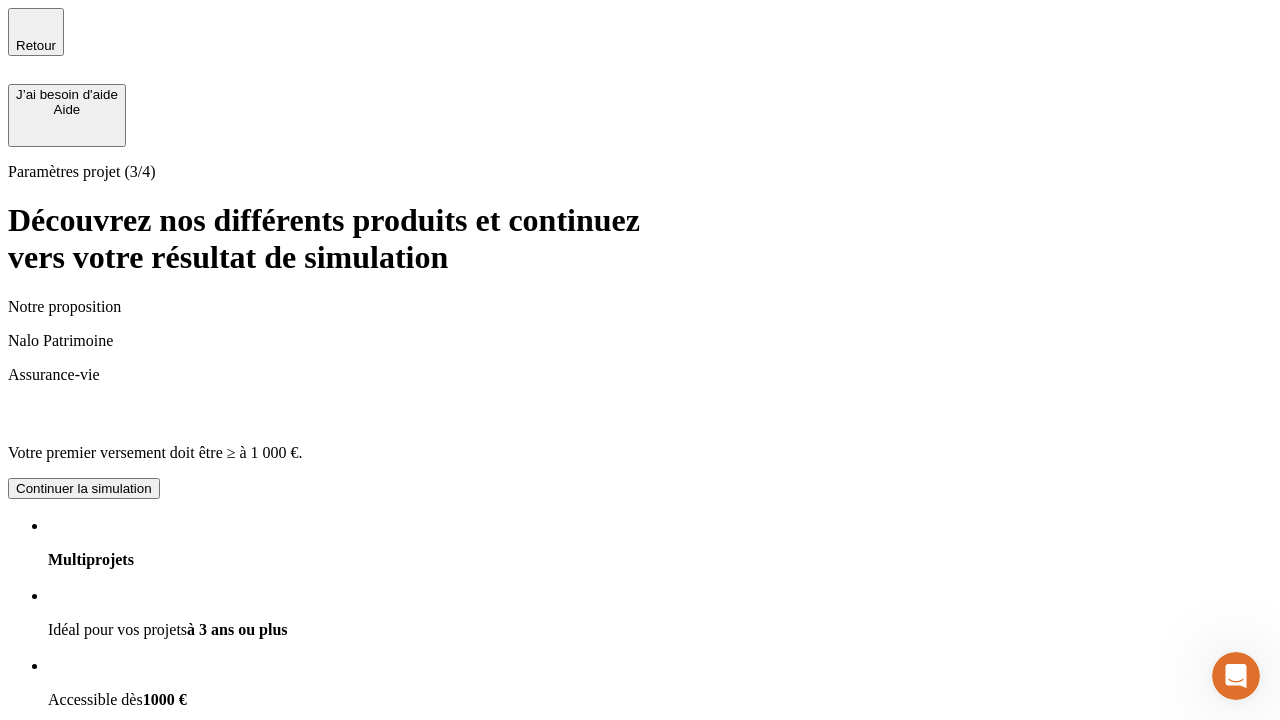 click on "Continuer la simulation" at bounding box center [84, 928] 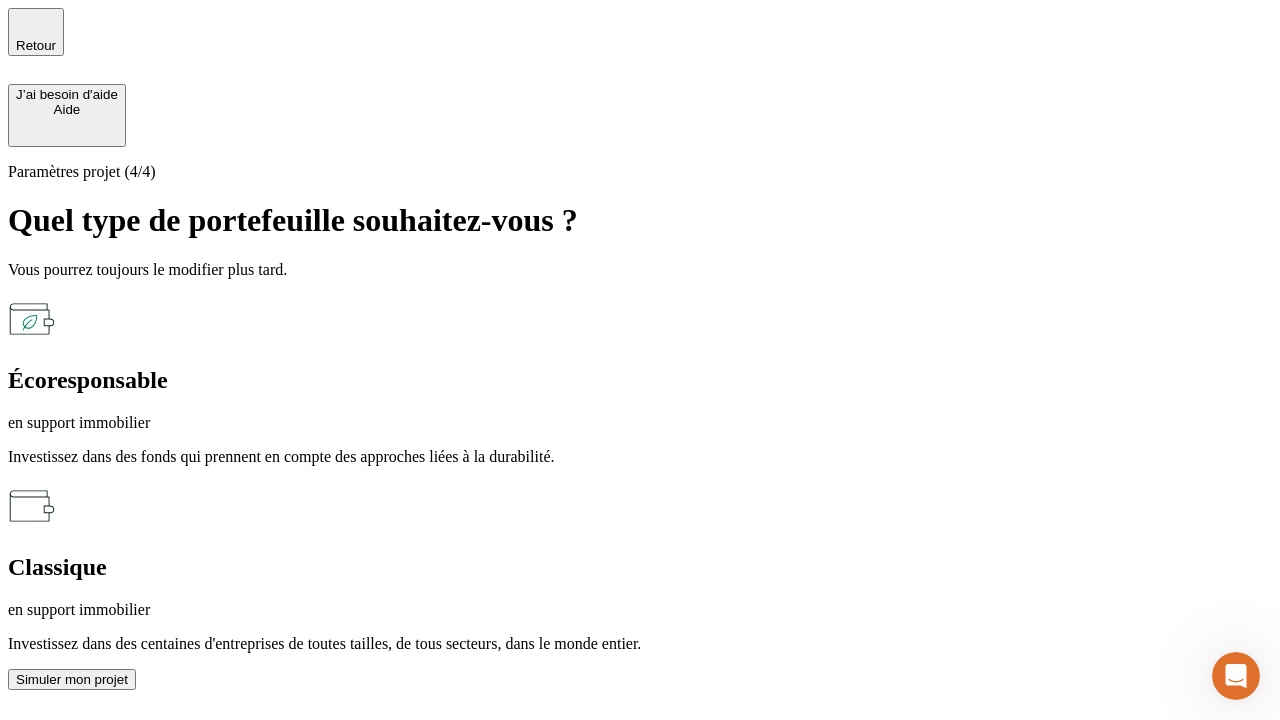 click on "en support immobilier" at bounding box center (640, 423) 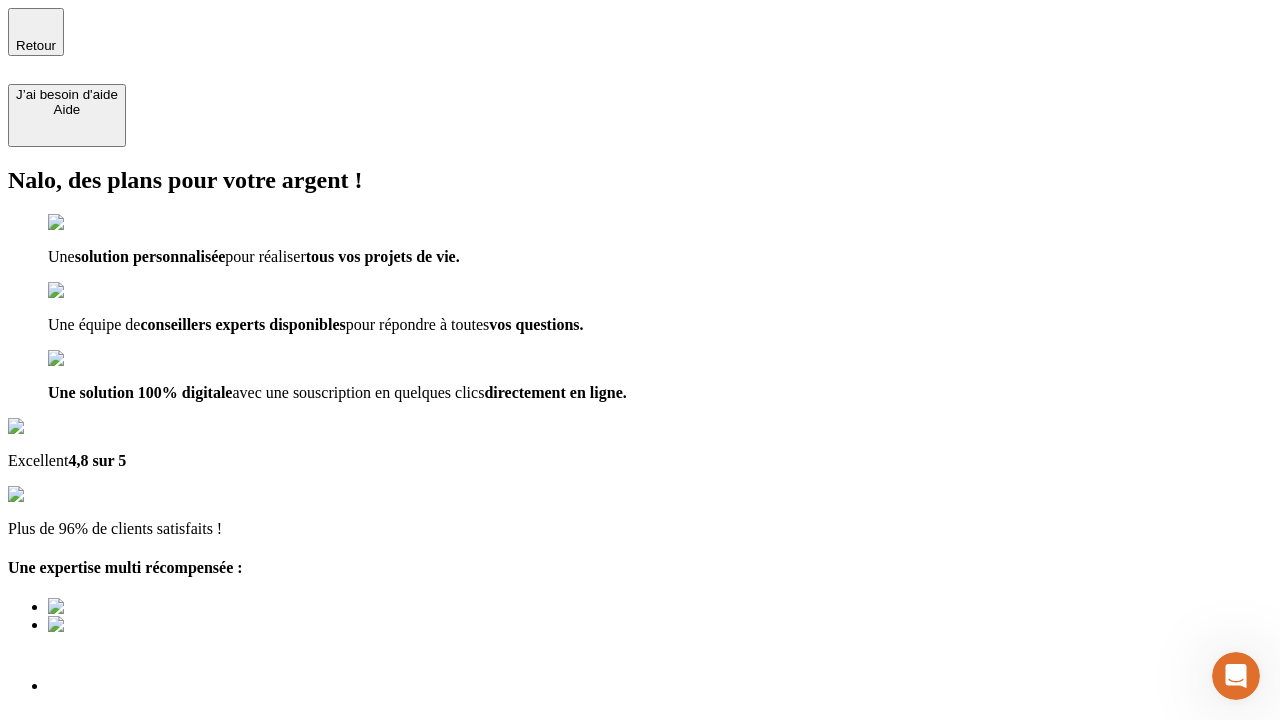 click on "Découvrir ma simulation" at bounding box center [87, 840] 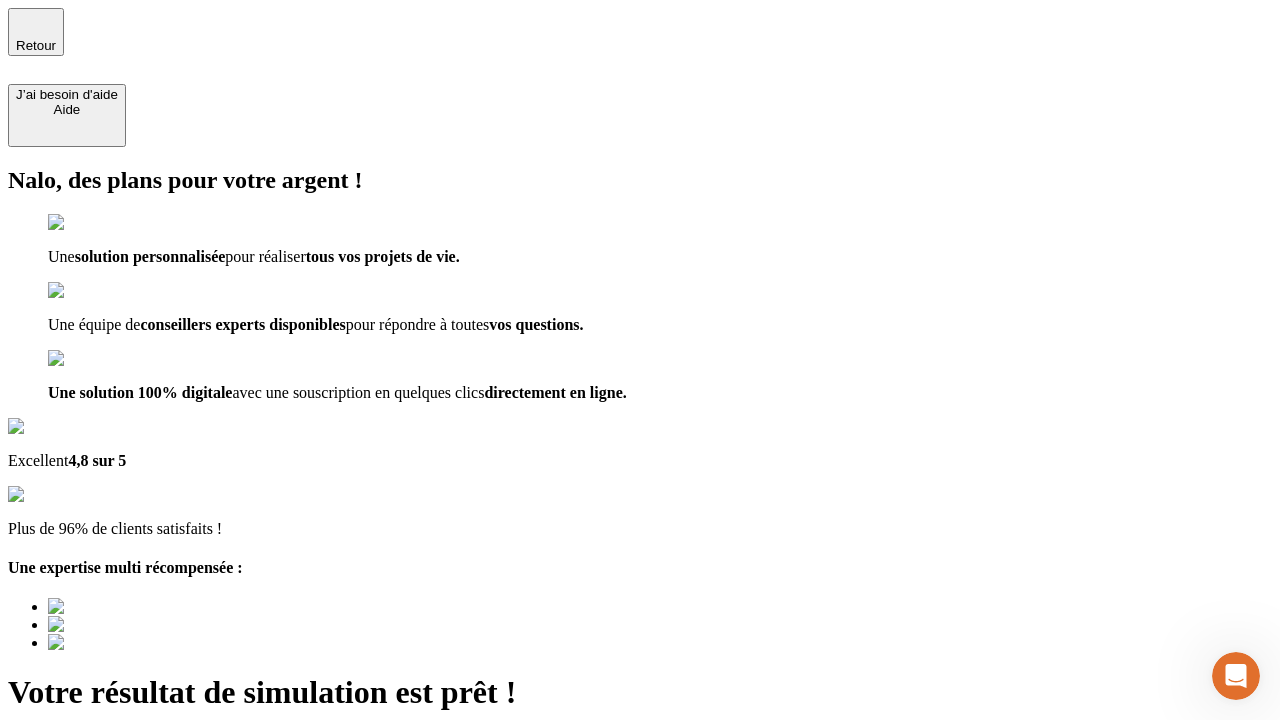 type on "testplaywright-paul-retirement_retired-4@example.com" 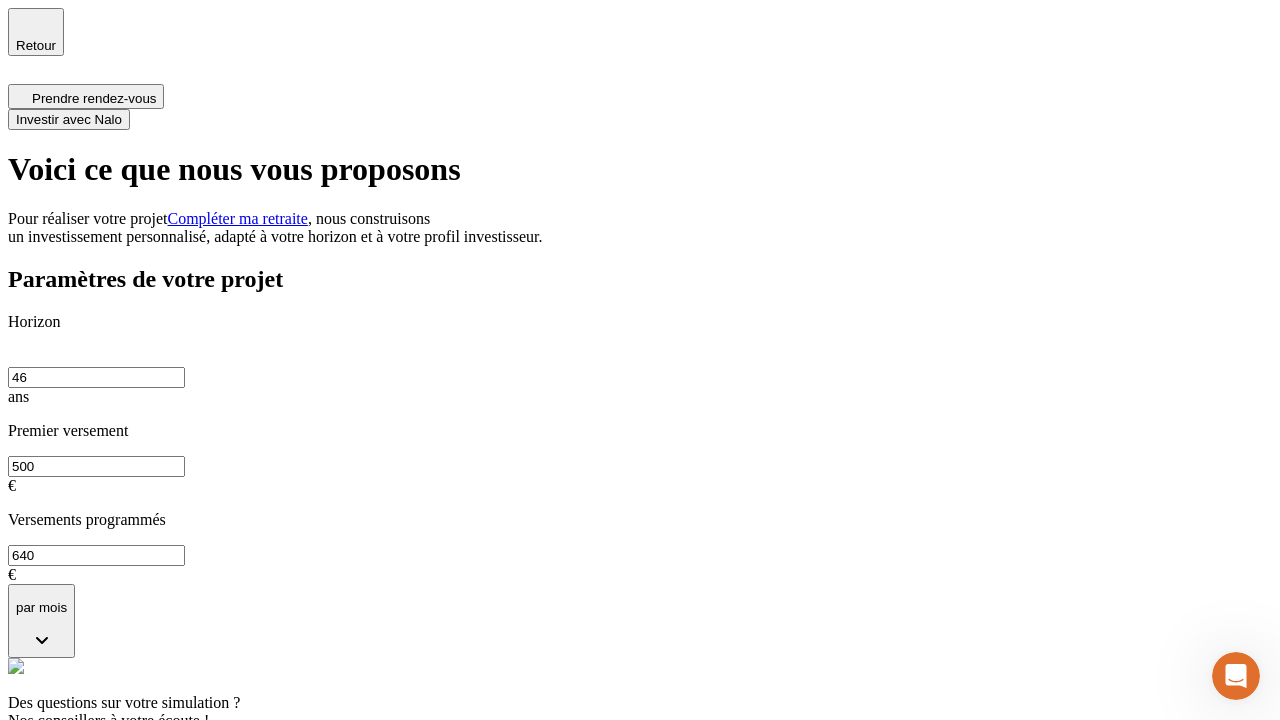 click on "Investir avec Nalo" at bounding box center (69, 119) 